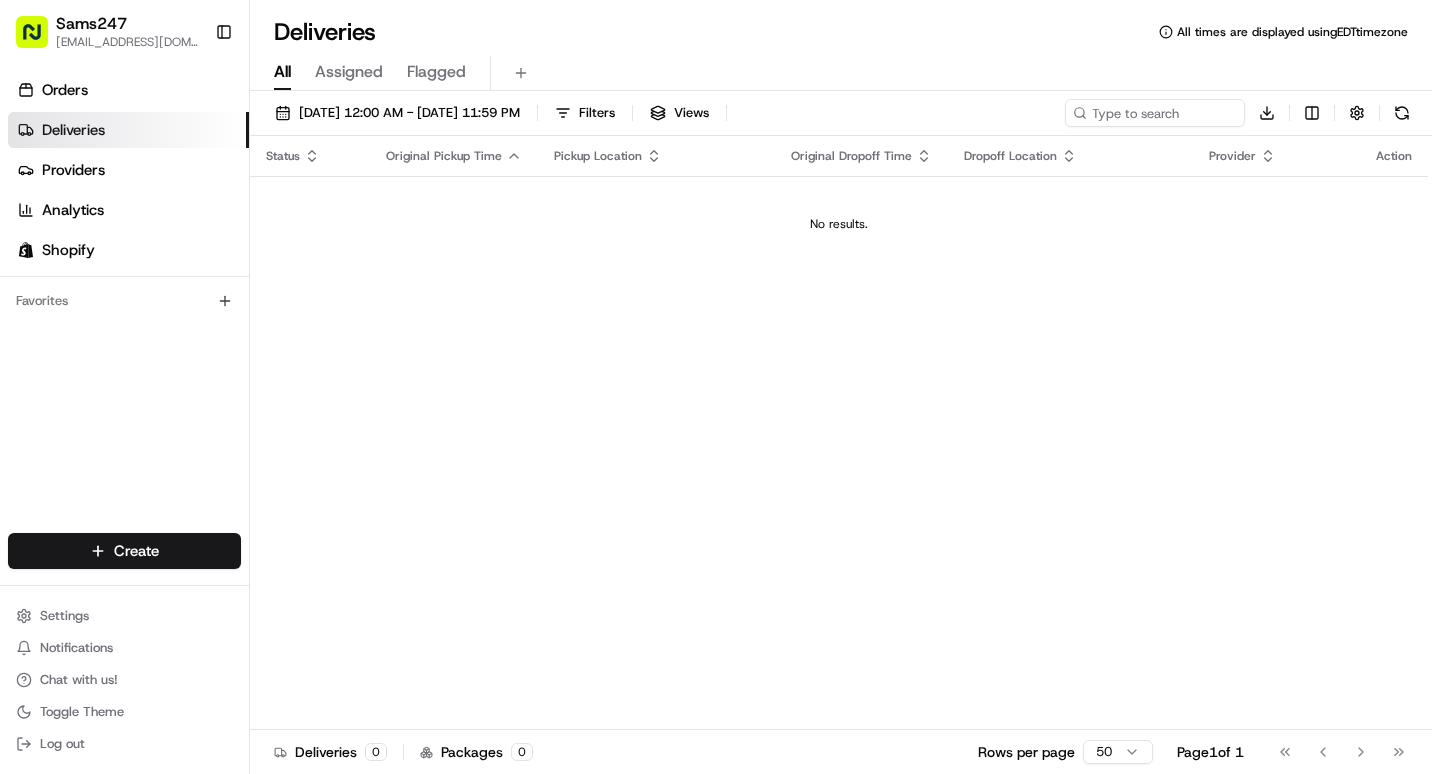 scroll, scrollTop: 0, scrollLeft: 0, axis: both 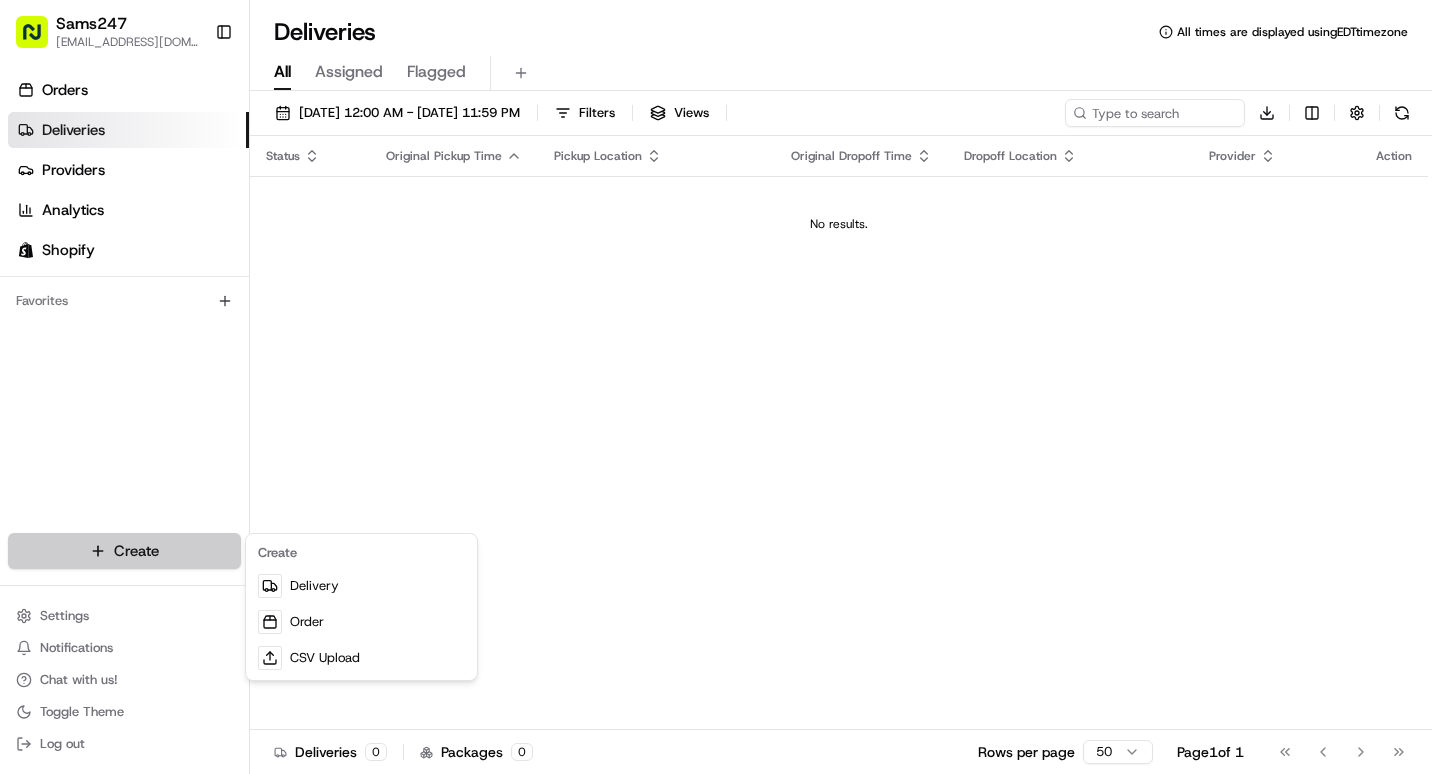 click on "Sams247 [EMAIL_ADDRESS][DOMAIN_NAME] Toggle Sidebar Orders Deliveries Providers Analytics Shopify Favorites Main Menu Members & Organization Organization Users Roles Preferences Customization Tracking Orchestration Automations Dispatch Strategy Locations Pickup Locations Dropoff Locations Billing Billing Refund Requests Integrations Notification Triggers Webhooks API Keys Request Logs Create Settings Notifications Chat with us! Toggle Theme Log out Deliveries All times are displayed using  EDT  timezone All Assigned Flagged [DATE] 12:00 AM - [DATE] 11:59 PM Filters Views Download Status Original Pickup Time Pickup Location Original Dropoff Time Dropoff Location Provider Action No results. Deliveries 0 Packages 0 Rows per page 50 Page  1  of   1 Go to first page Go to previous page Go to next page Go to last page
Create Delivery Order CSV Upload" at bounding box center [716, 387] 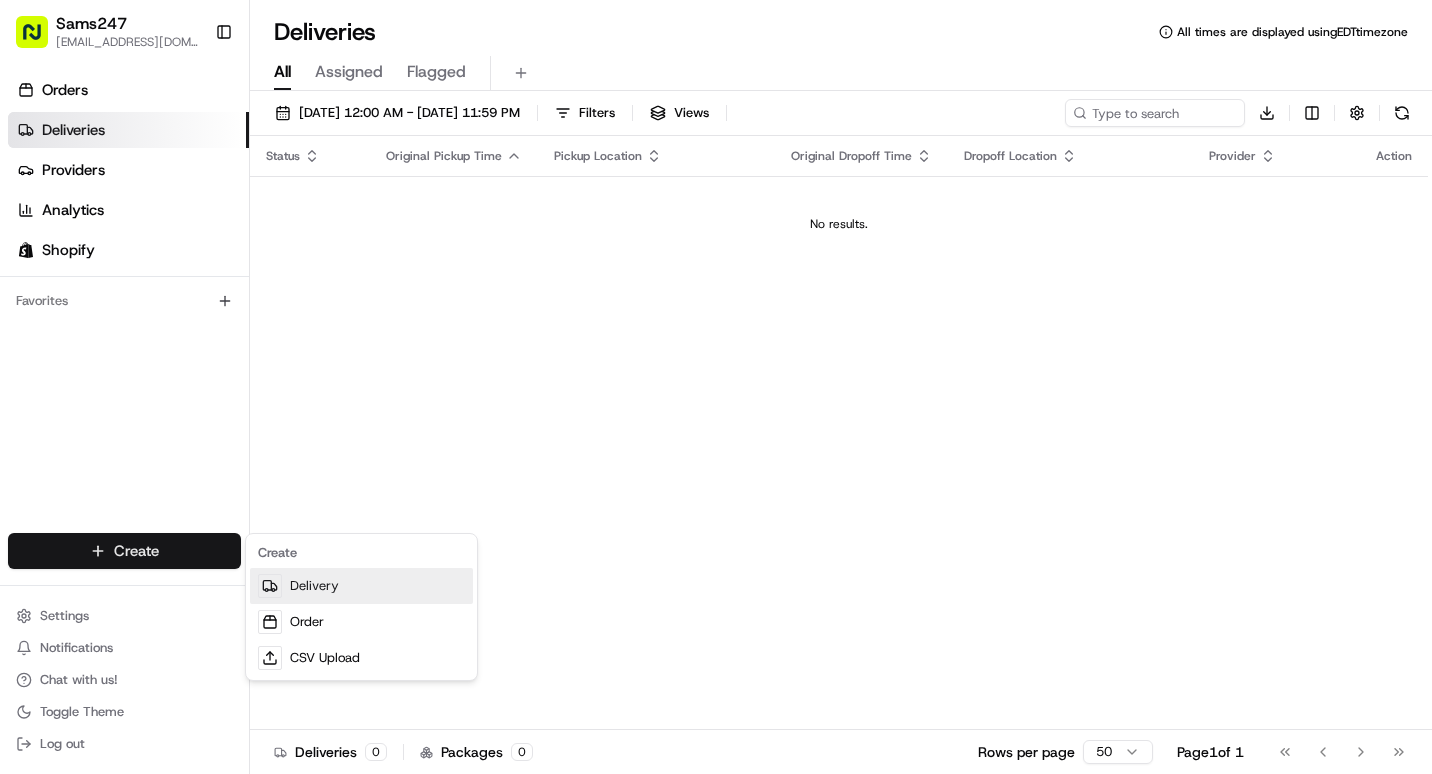 click on "Delivery" at bounding box center [361, 586] 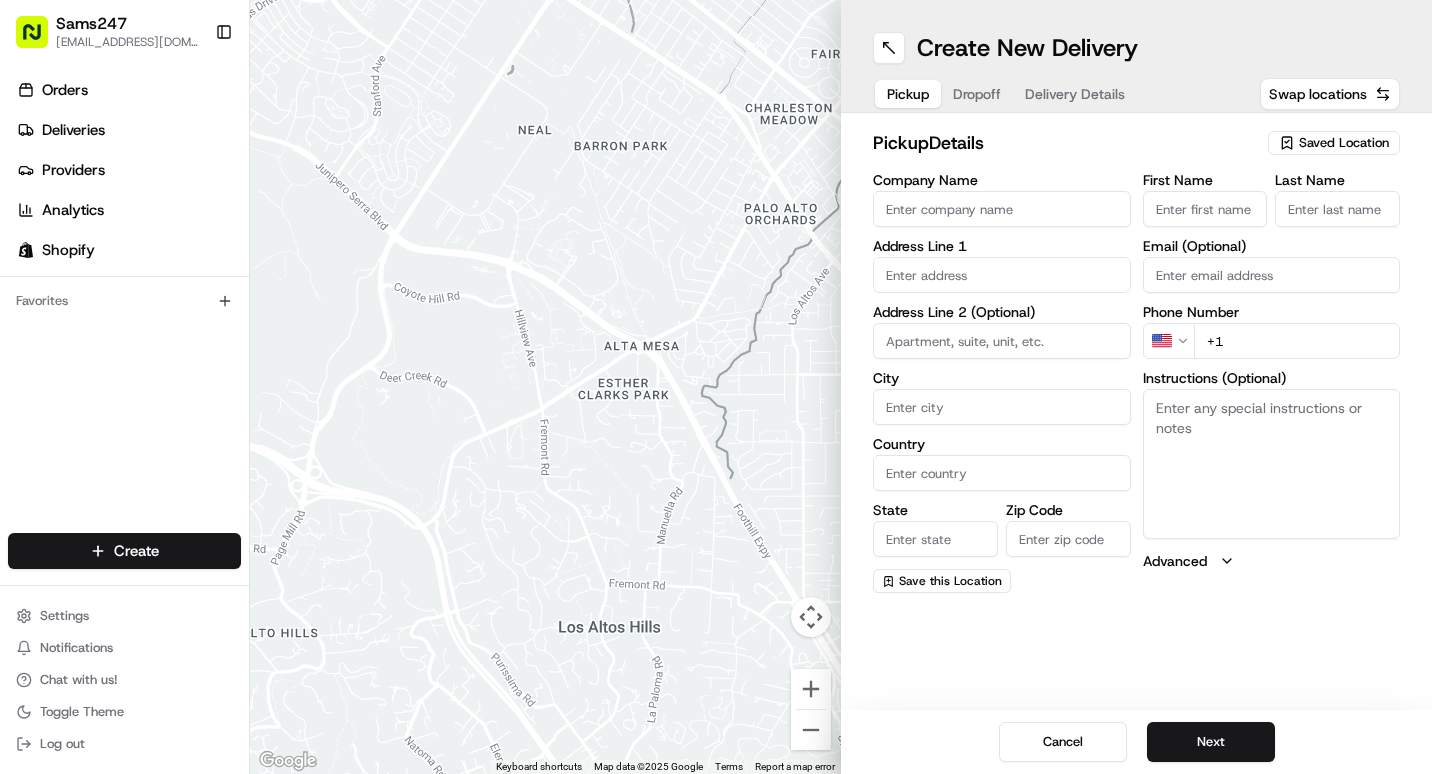 click on "Create New Delivery Pickup Dropoff Delivery Details Swap locations" at bounding box center (1136, 56) 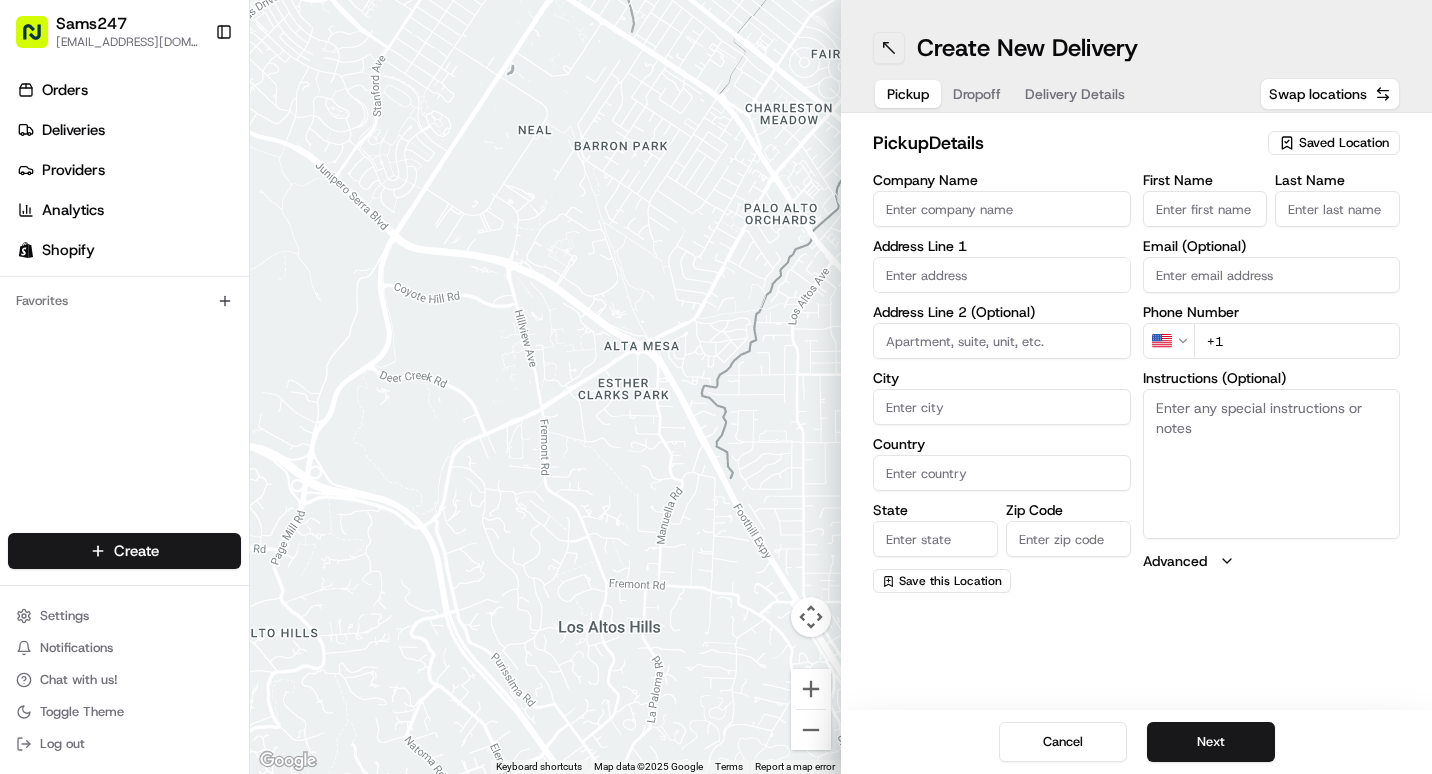 click at bounding box center [889, 48] 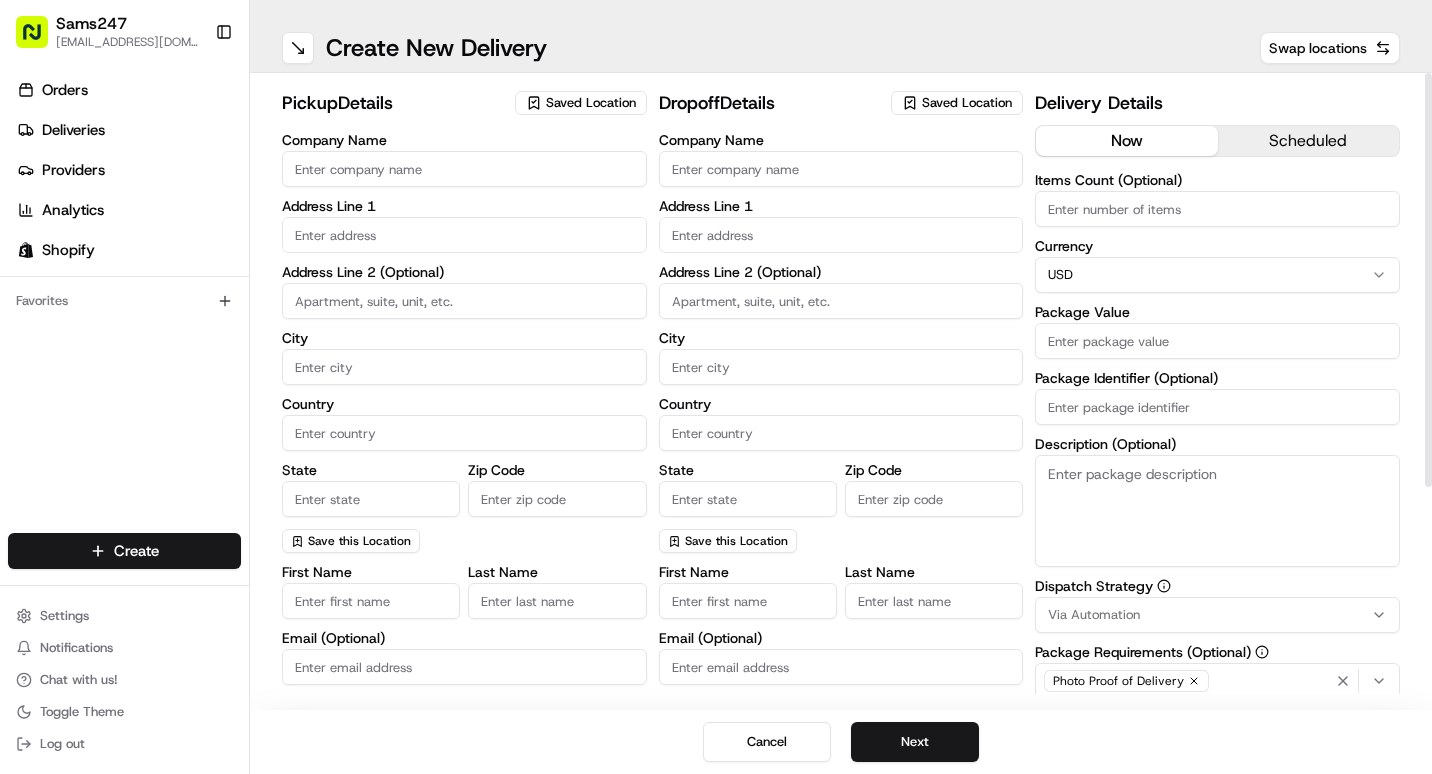 click on "Saved Location" at bounding box center [581, 103] 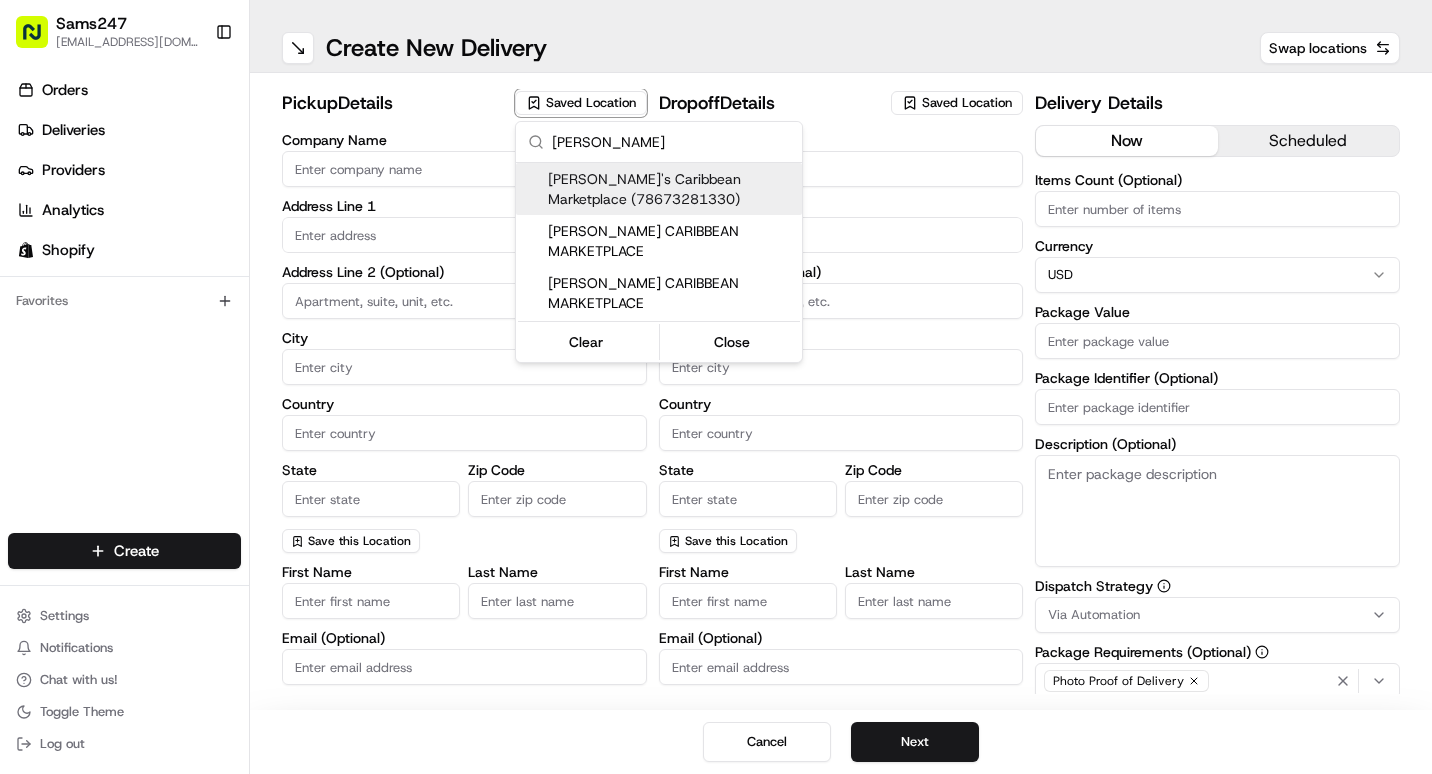 type on "[PERSON_NAME]" 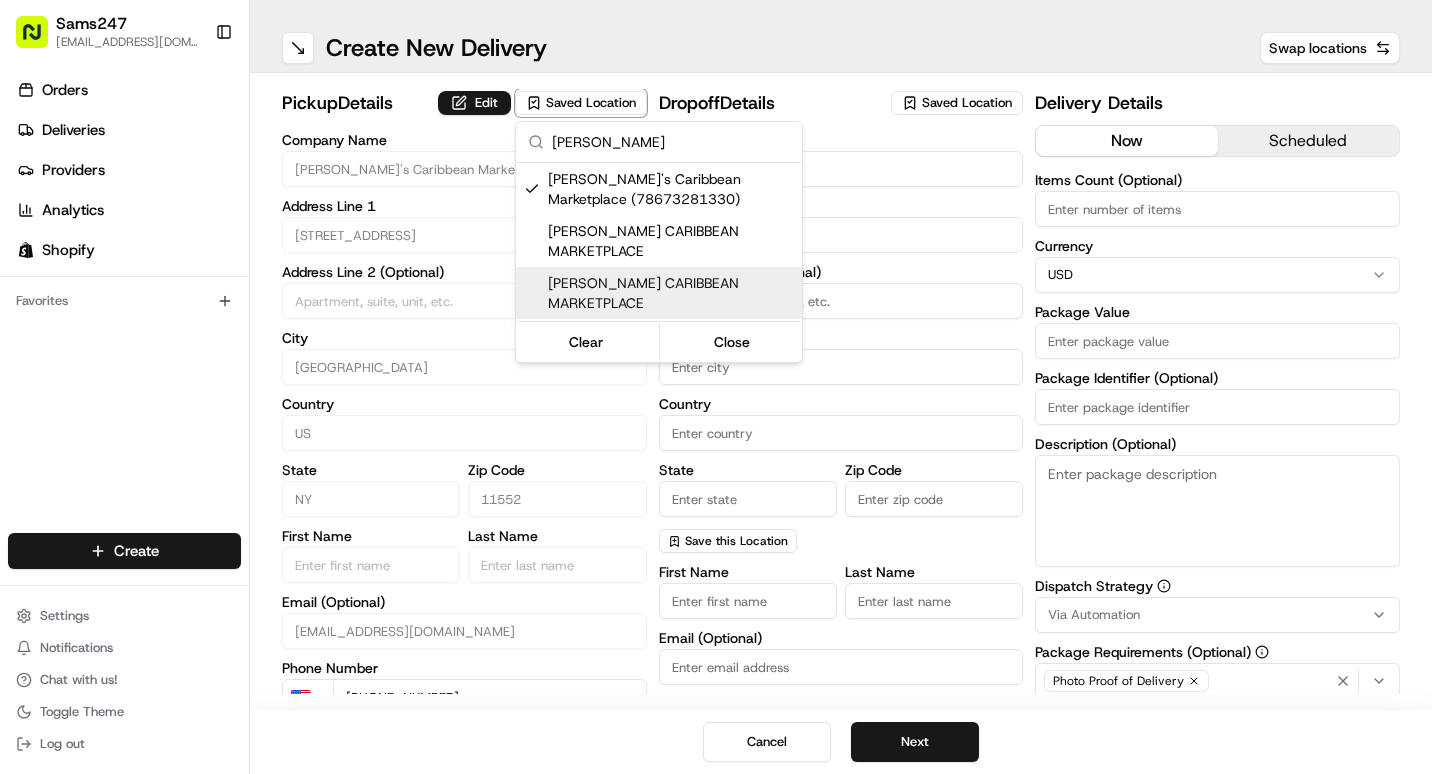click on "Sams247 [EMAIL_ADDRESS][DOMAIN_NAME] Toggle Sidebar Orders Deliveries Providers Analytics Shopify Favorites Main Menu Members & Organization Organization Users Roles Preferences Customization Tracking Orchestration Automations Dispatch Strategy Locations Pickup Locations Dropoff Locations Billing Billing Refund Requests Integrations Notification Triggers Webhooks API Keys Request Logs Create Settings Notifications Chat with us! Toggle Theme Log out ← Move left → Move right ↑ Move up ↓ Move down + Zoom in - Zoom out Home Jump left by 75% End Jump right by 75% Page Up Jump up by 75% Page Down Jump down by 75% Map Data Map data ©2025 Google Map data ©2025 Google 2 m  Click to toggle between metric and imperial units Terms Create New Delivery Swap locations pickup  Details  Edit Saved Location Company Name [PERSON_NAME]'s Caribbean Marketplace Address Line 1 [GEOGRAPHIC_DATA] Address Line 2 (Optional) City [GEOGRAPHIC_DATA] Country US State [US_STATE] Zip Code 11552 First Name Last Name Phone Number $" at bounding box center [716, 387] 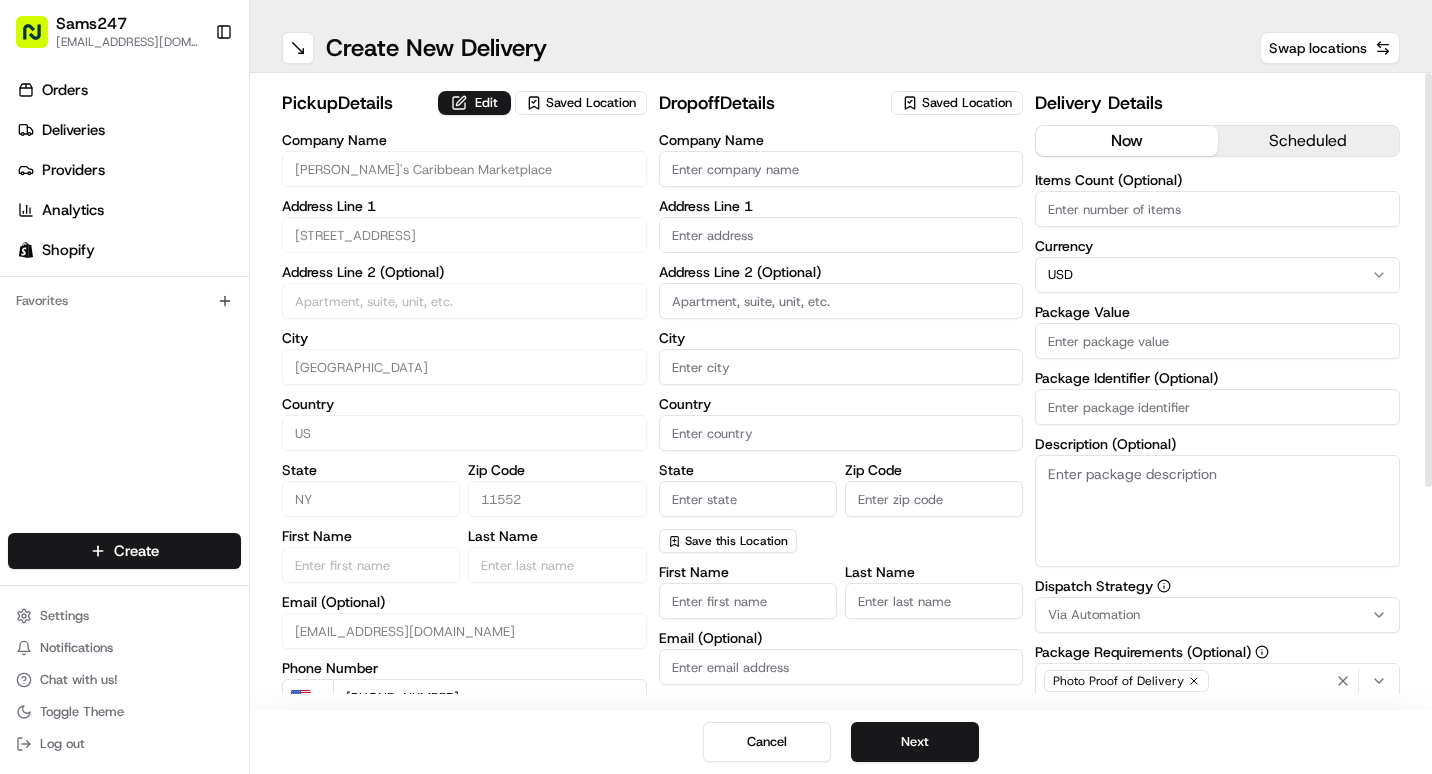 click on "Saved Location" at bounding box center [957, 103] 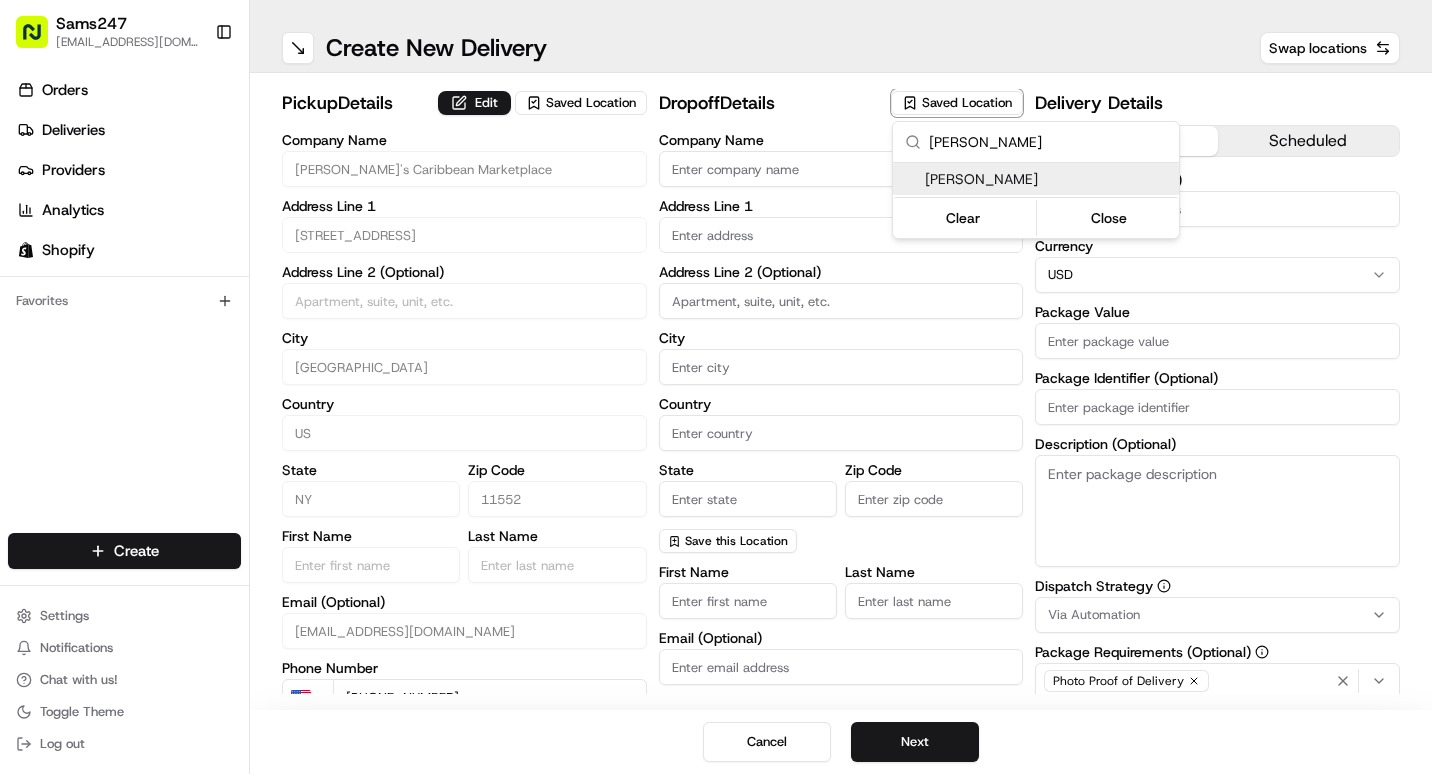 type on "[PERSON_NAME]" 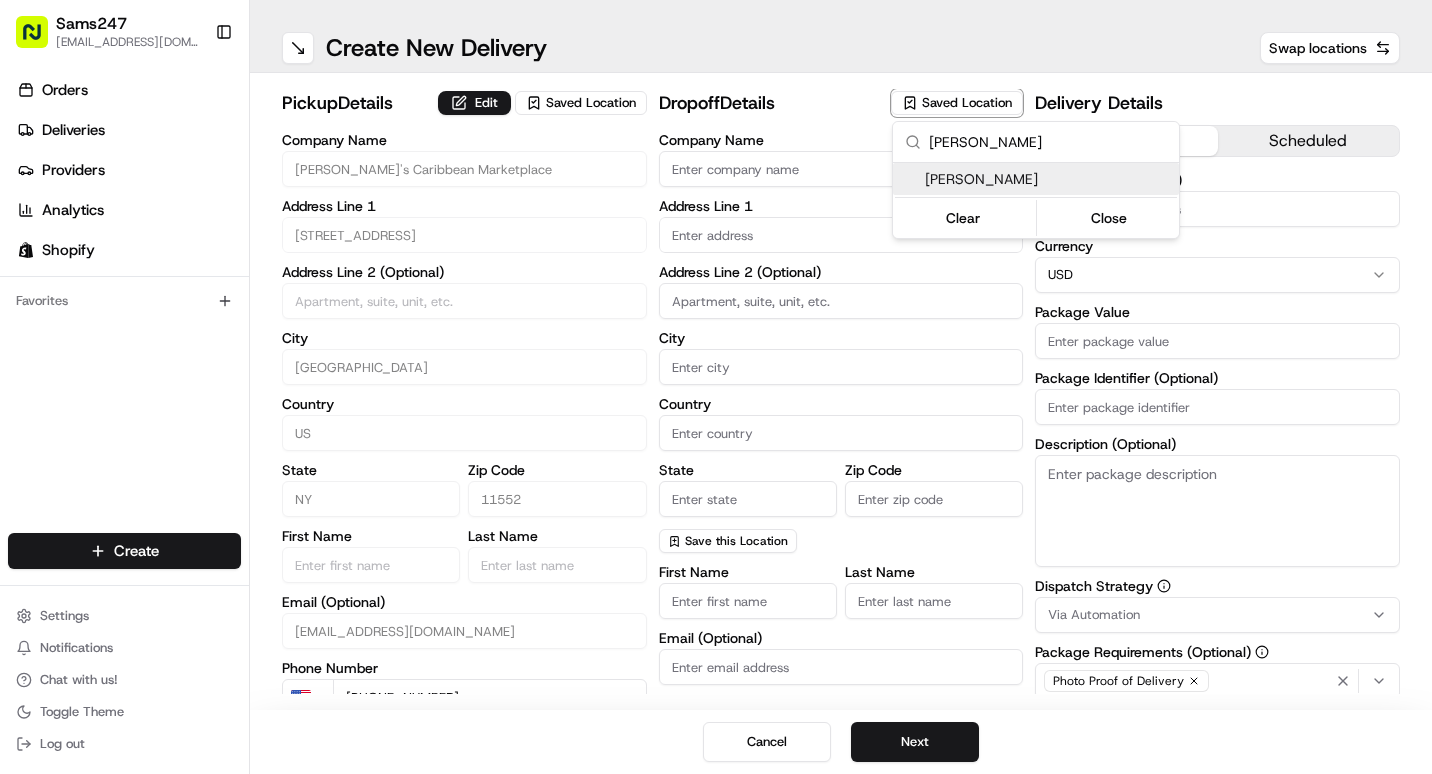 click on "[PERSON_NAME]" at bounding box center (1048, 179) 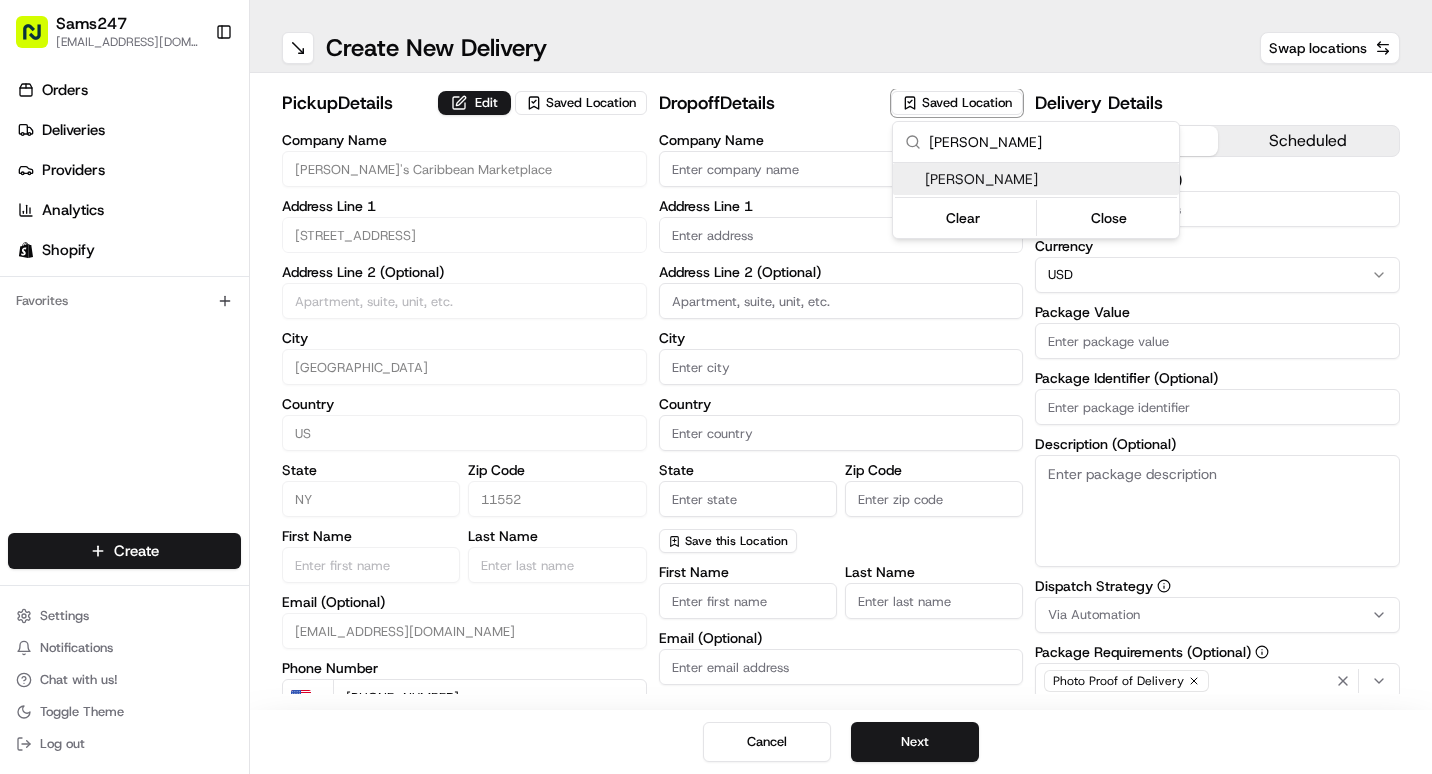 type on "NY" 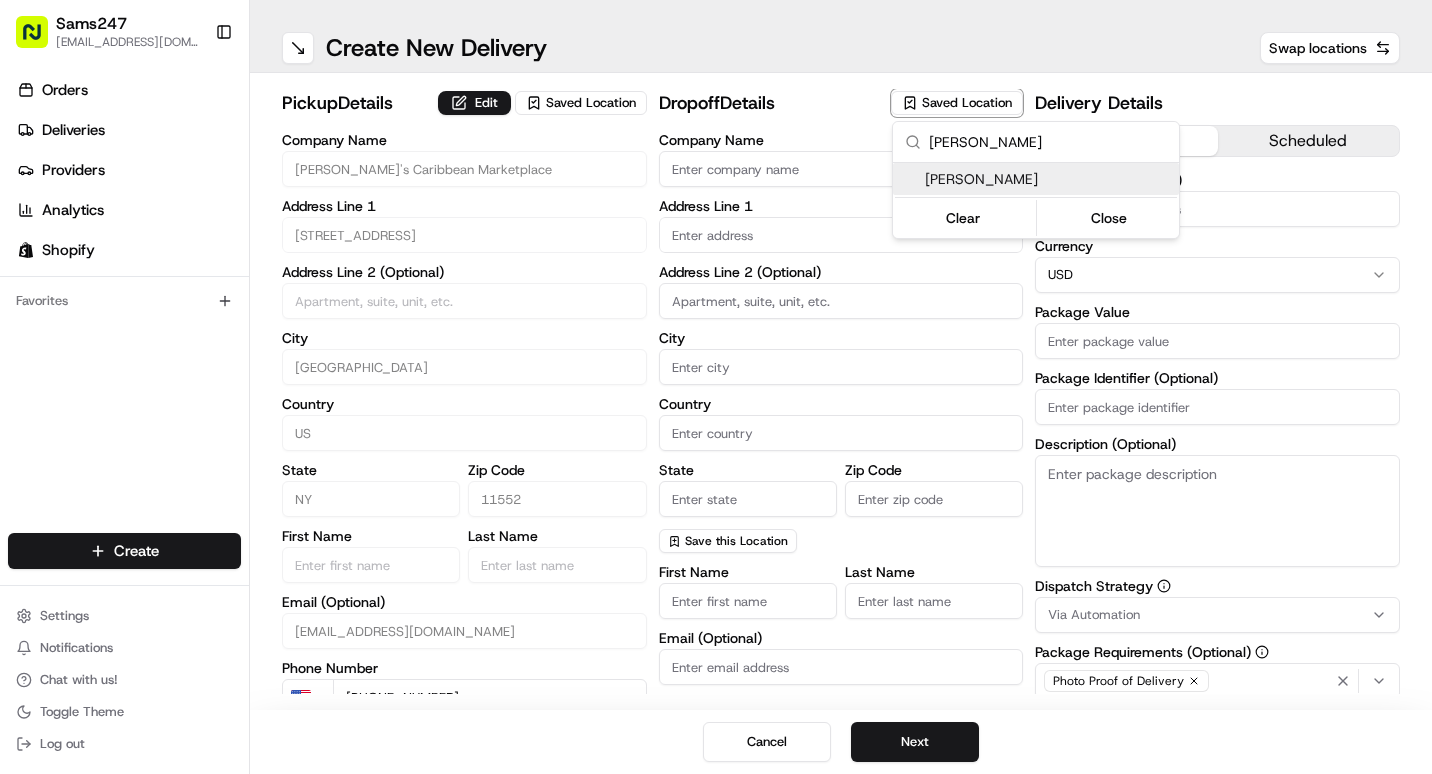 type on "11580" 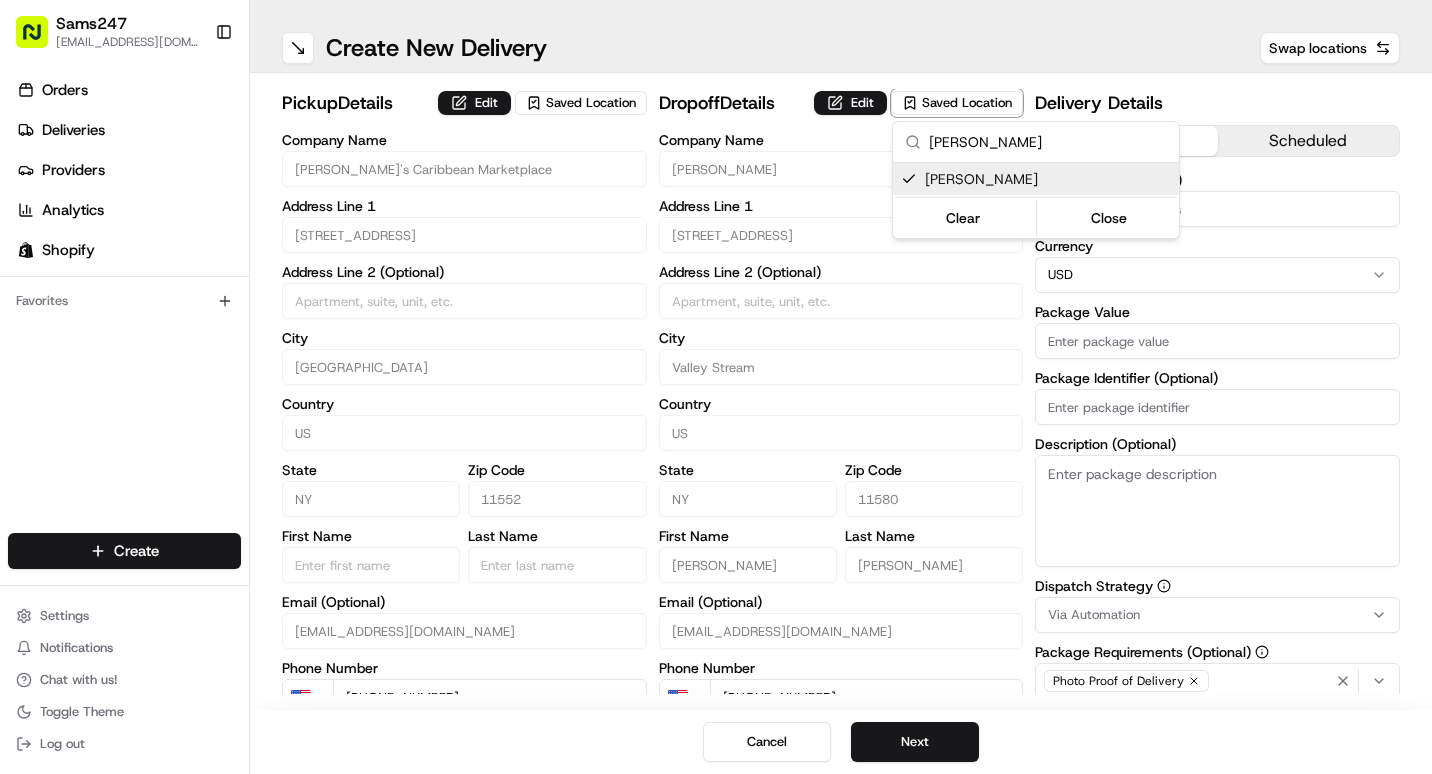 click on "Sams247 [EMAIL_ADDRESS][DOMAIN_NAME] Toggle Sidebar Orders Deliveries Providers Analytics Shopify Favorites Main Menu Members & Organization Organization Users Roles Preferences Customization Tracking Orchestration Automations Dispatch Strategy Locations Pickup Locations Dropoff Locations Billing Billing Refund Requests Integrations Notification Triggers Webhooks API Keys Request Logs Create Settings Notifications Chat with us! Toggle Theme Log out ← Move left → Move right ↑ Move up ↓ Move down + Zoom in - Zoom out Home Jump left by 75% End Jump right by 75% Page Up Jump up by 75% Page Down Jump down by 75% Map Data Map data ©2025 Google Map data ©2025 Google 500 km  Click to toggle between metric and imperial units Terms Create New Delivery Swap locations pickup  Details  Edit Saved Location Company Name [PERSON_NAME]'s Caribbean Marketplace Address Line 1 [GEOGRAPHIC_DATA] Address Line 2 (Optional) City [GEOGRAPHIC_DATA] Country US State [US_STATE] Zip Code 11552 First Name Last Name US Advanced" at bounding box center [716, 387] 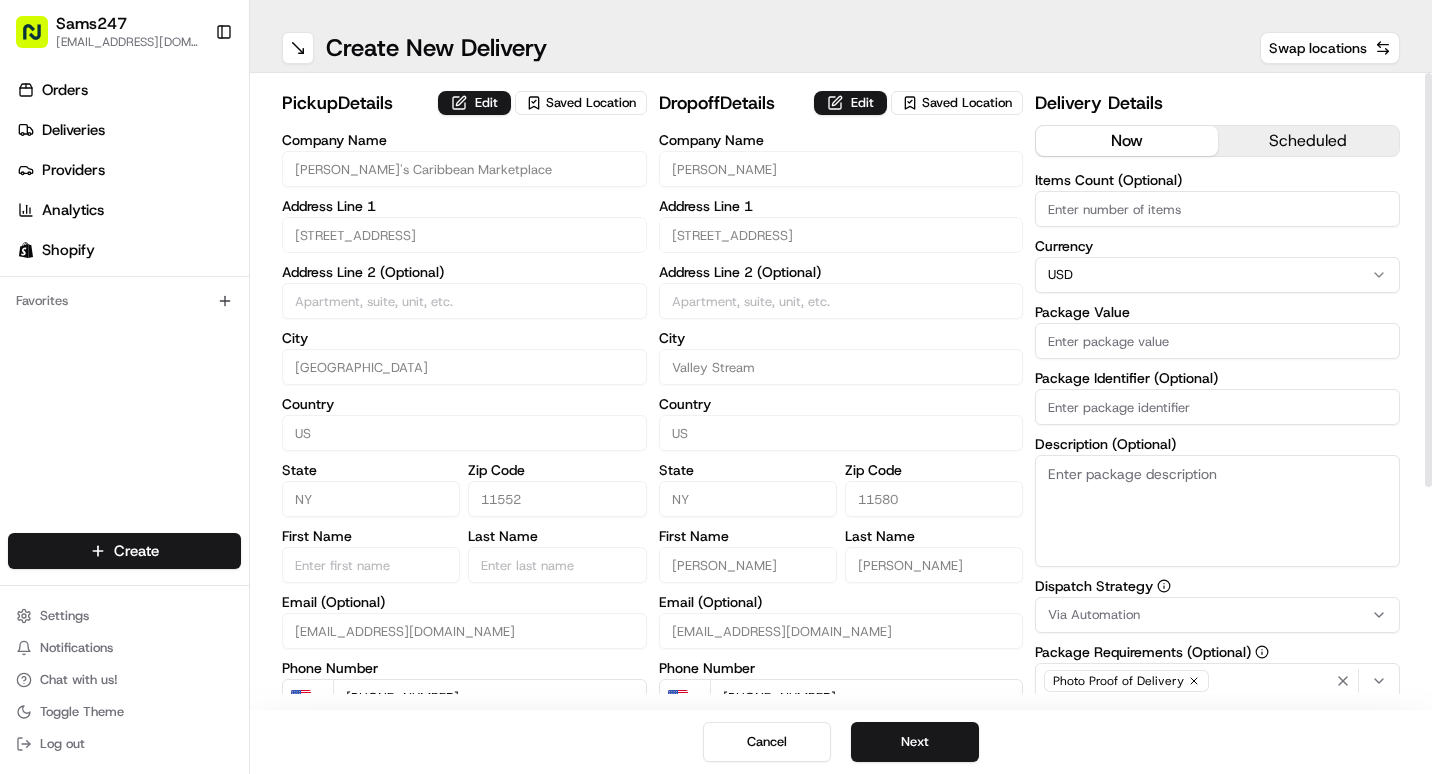 click on "Items Count (Optional)" at bounding box center [1217, 209] 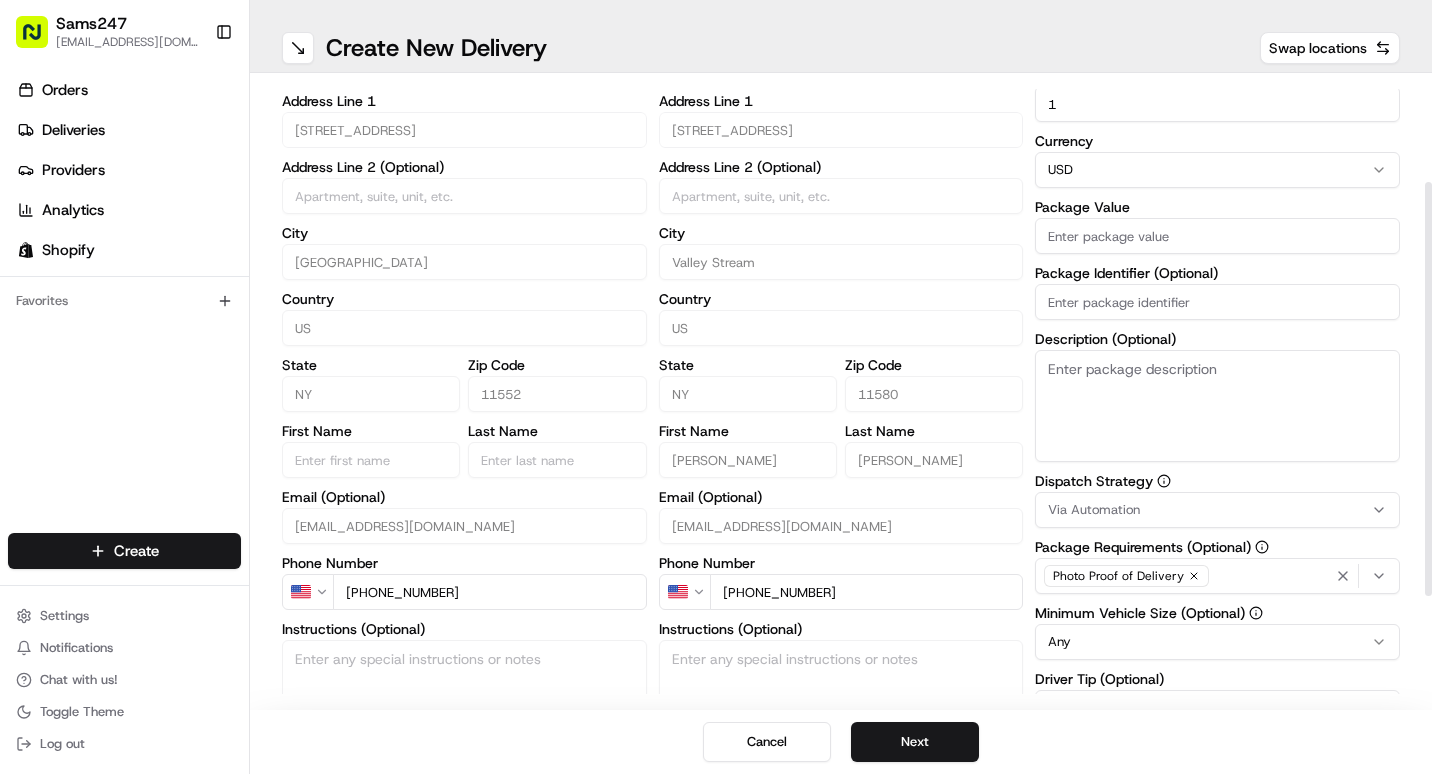 scroll, scrollTop: 200, scrollLeft: 0, axis: vertical 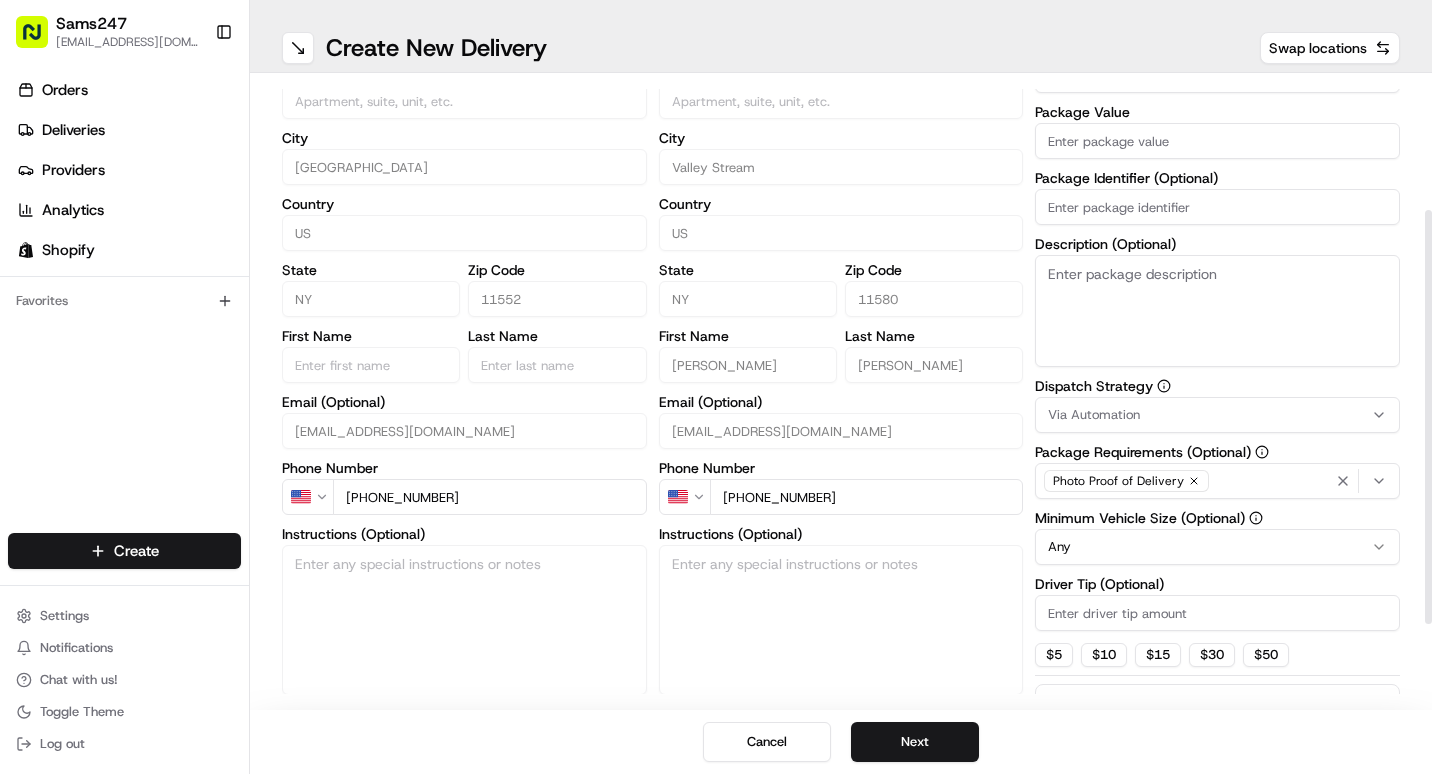 type on "1" 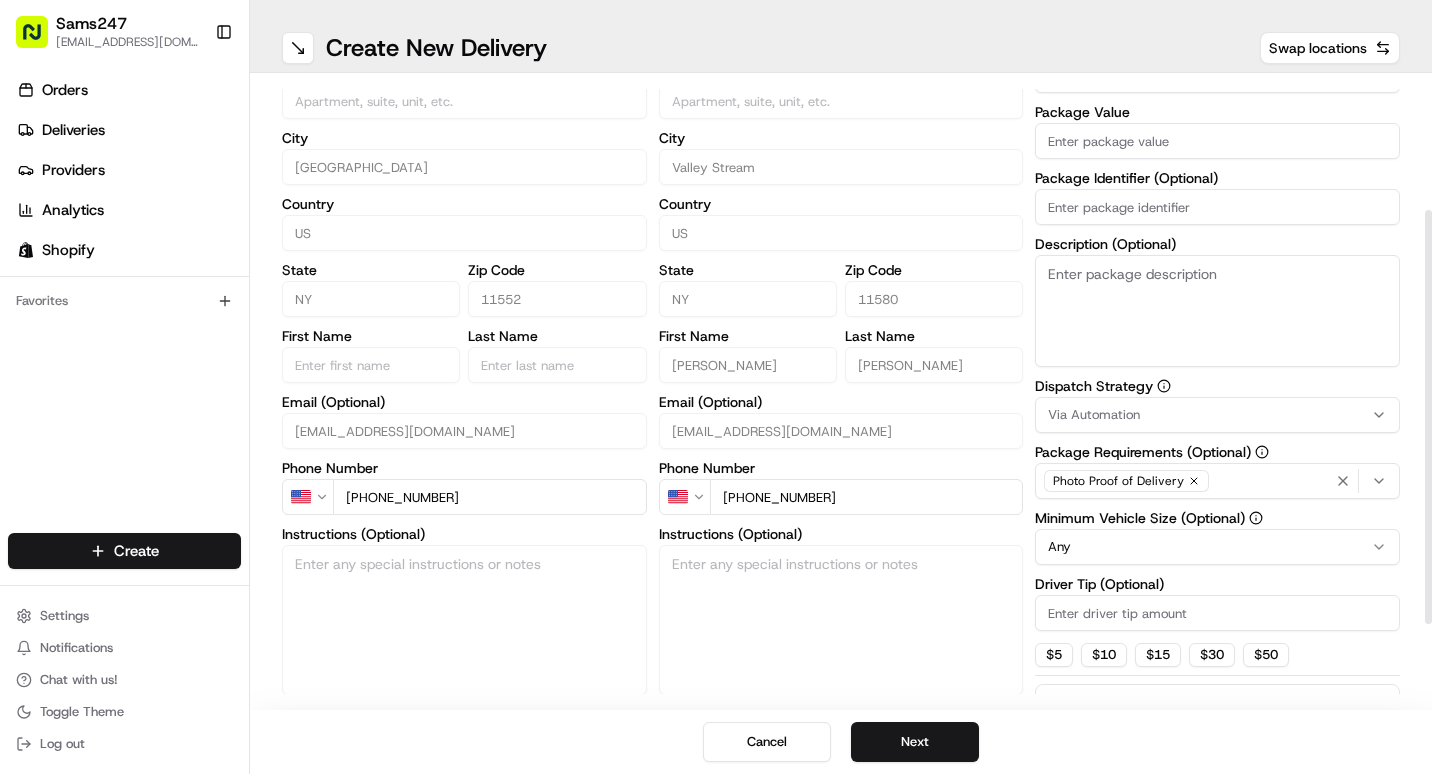 click on "Package Value" at bounding box center (1217, 141) 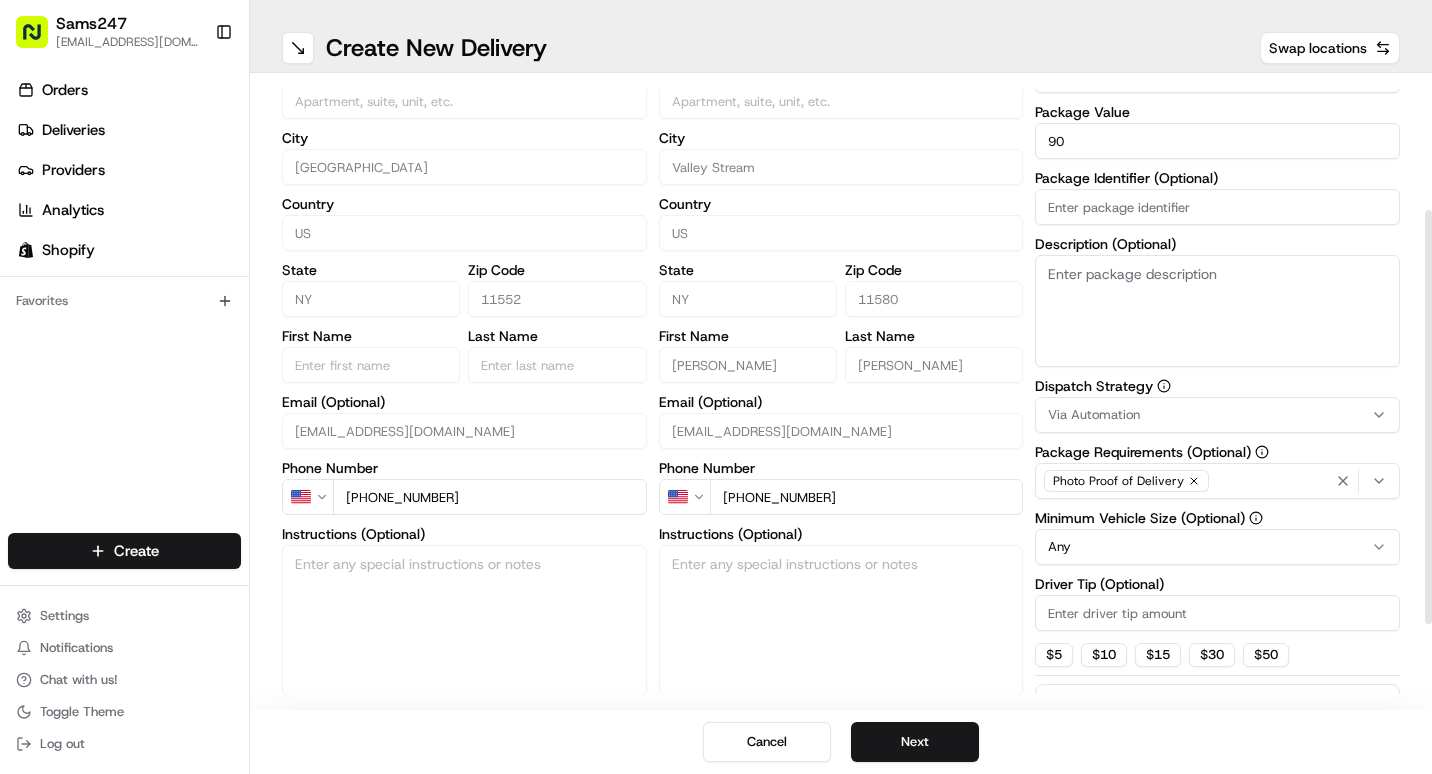 type on "90" 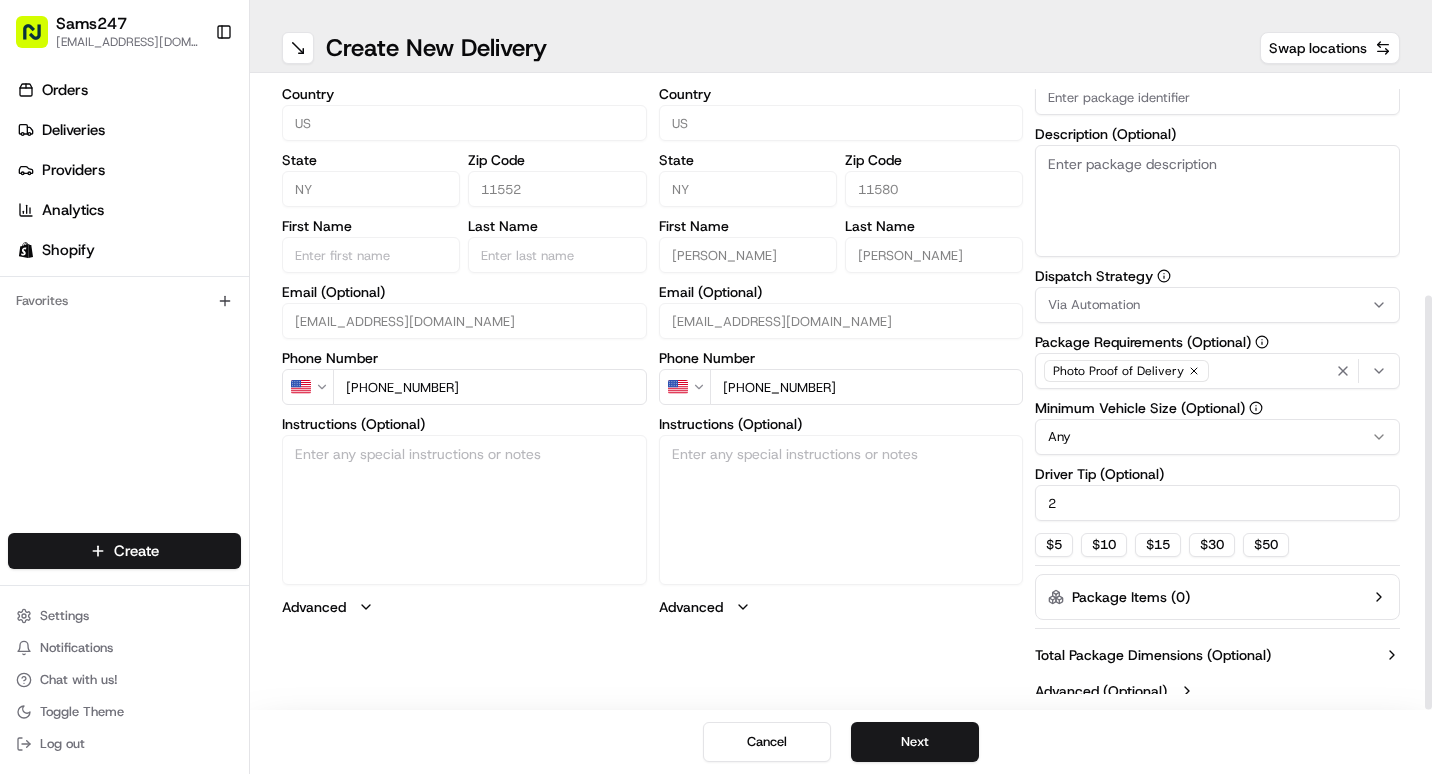 scroll, scrollTop: 325, scrollLeft: 0, axis: vertical 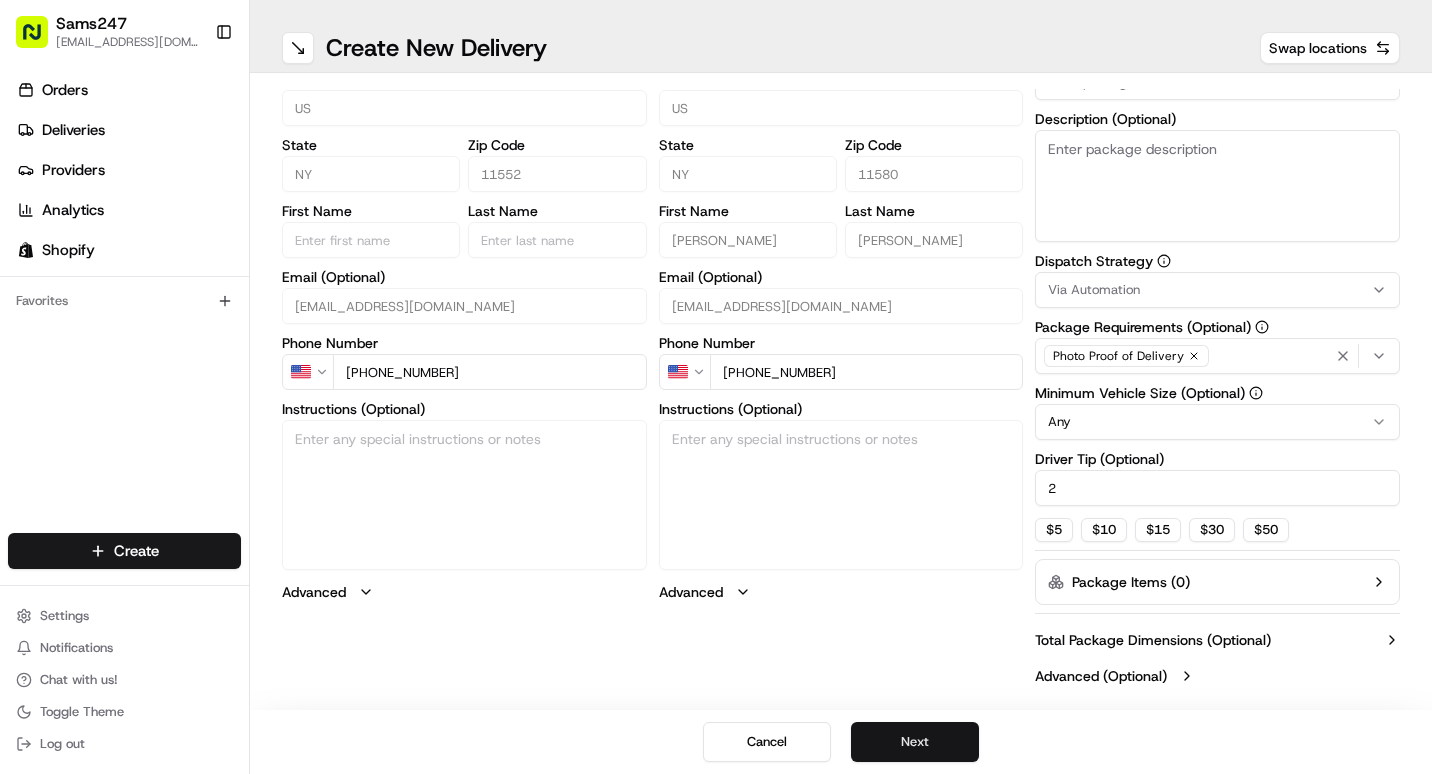 type on "2" 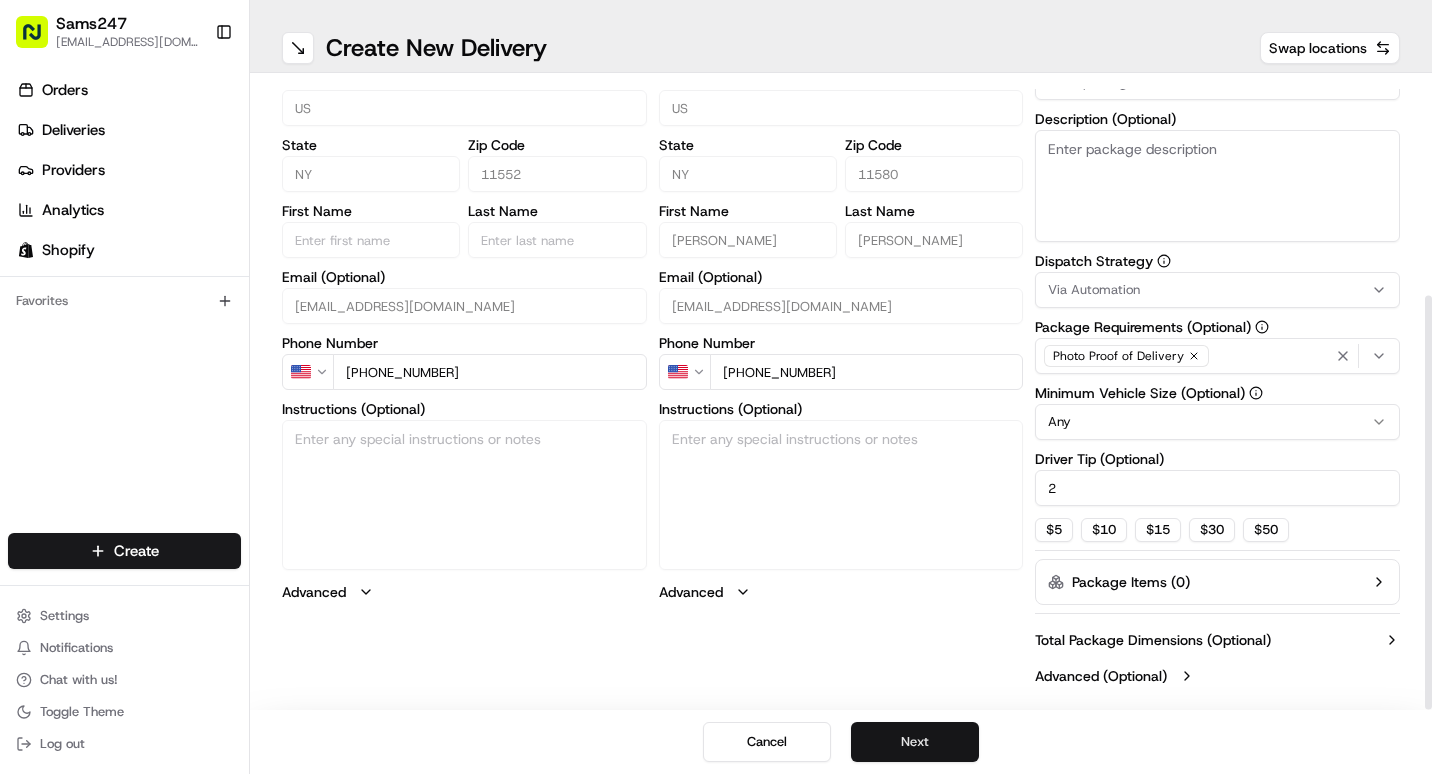 click on "Next" at bounding box center (915, 742) 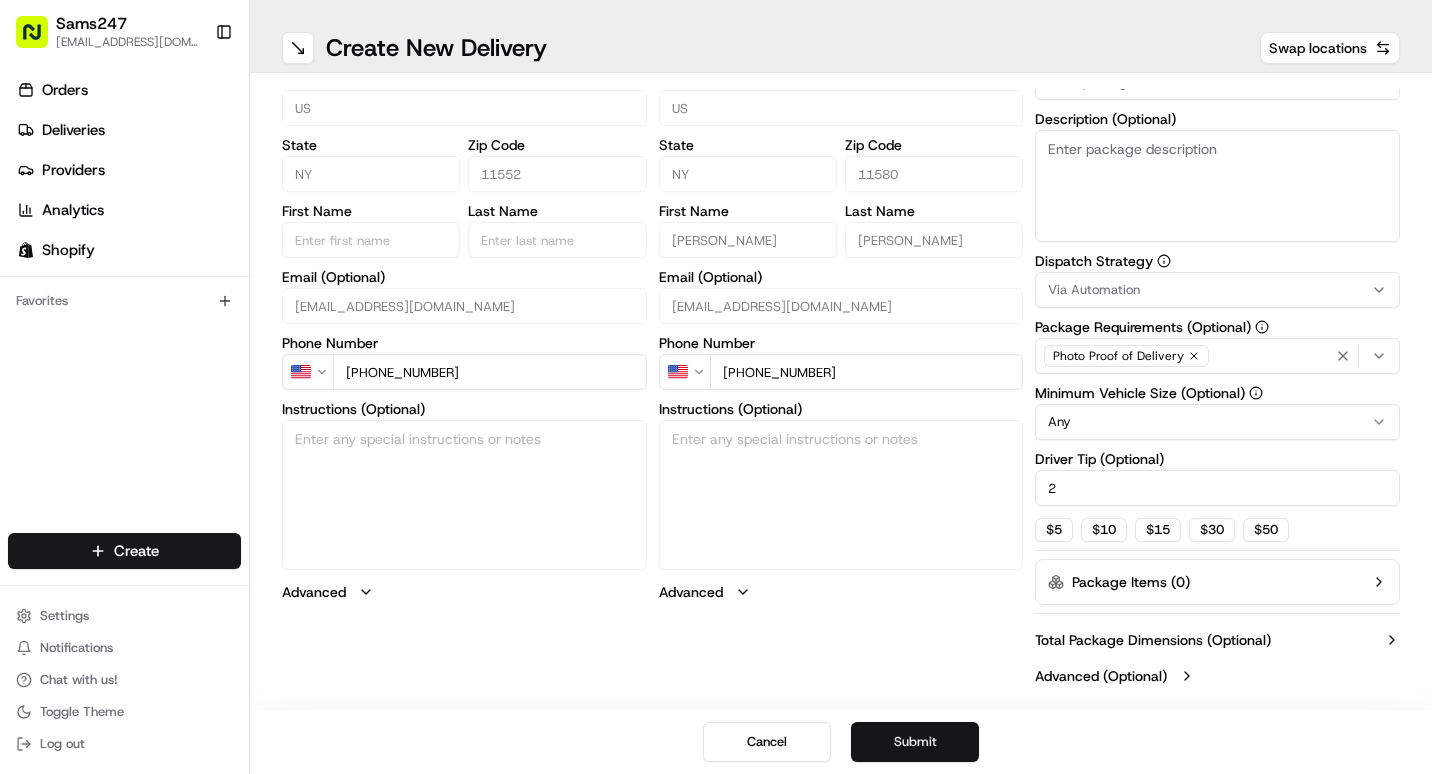 click on "Submit" at bounding box center [915, 742] 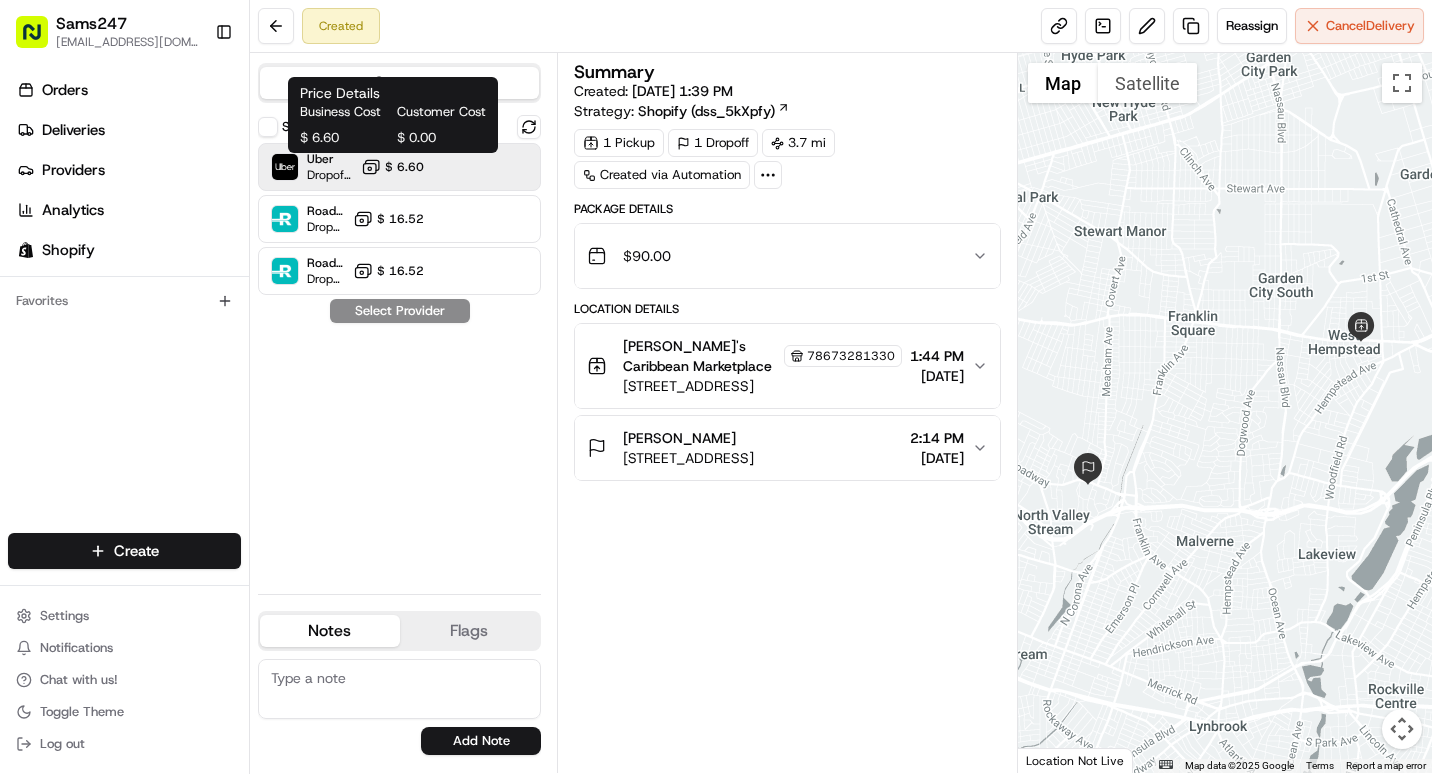 click on "$   6.60" at bounding box center [404, 167] 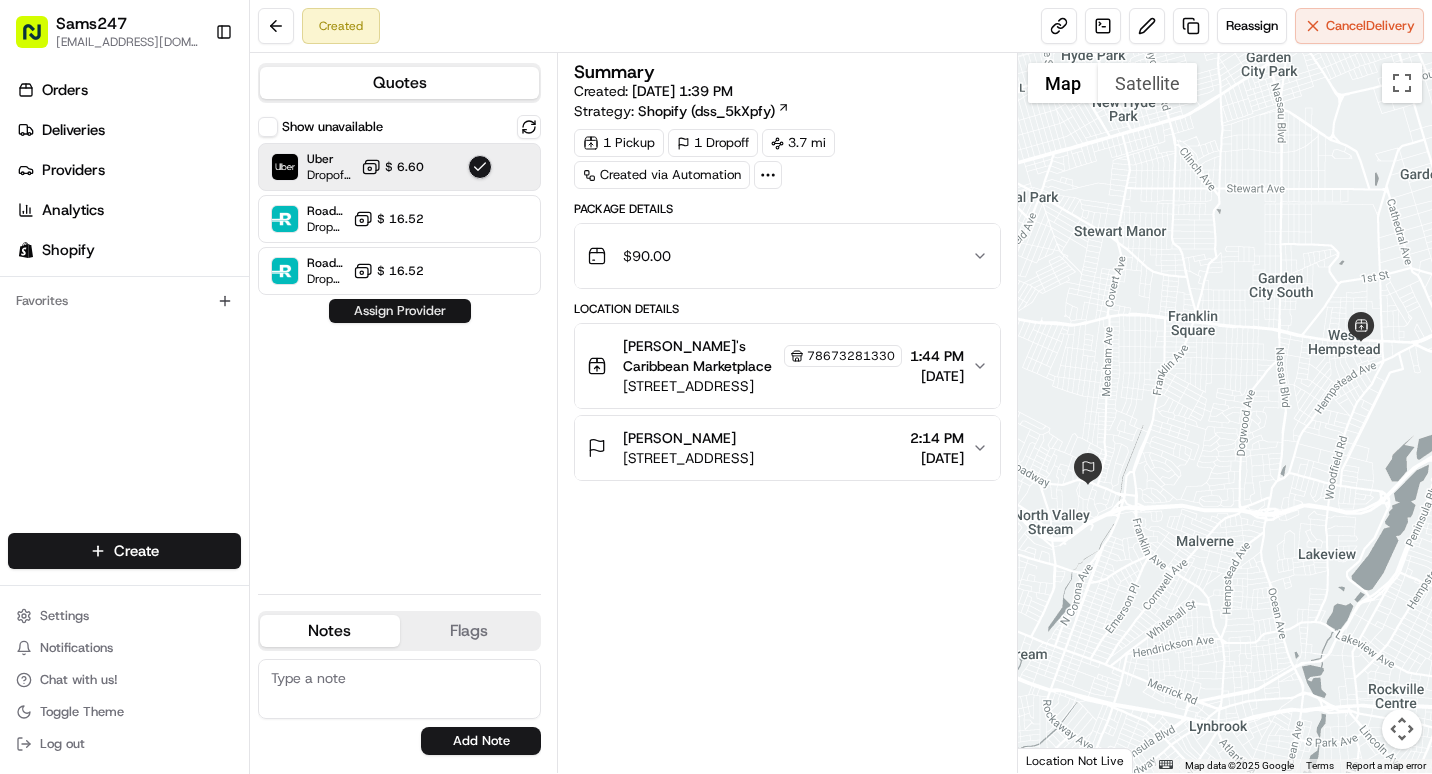 click on "Assign Provider" at bounding box center [400, 311] 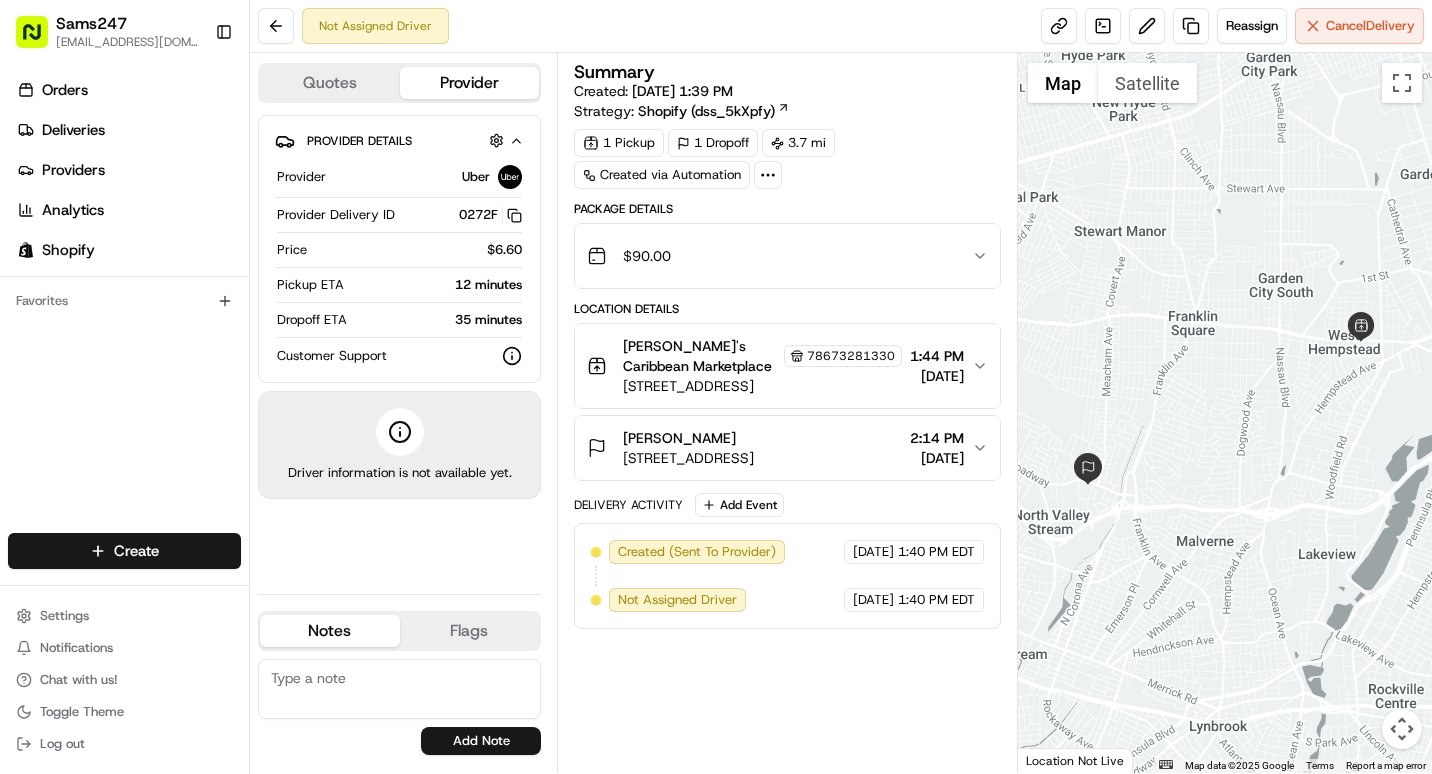 click 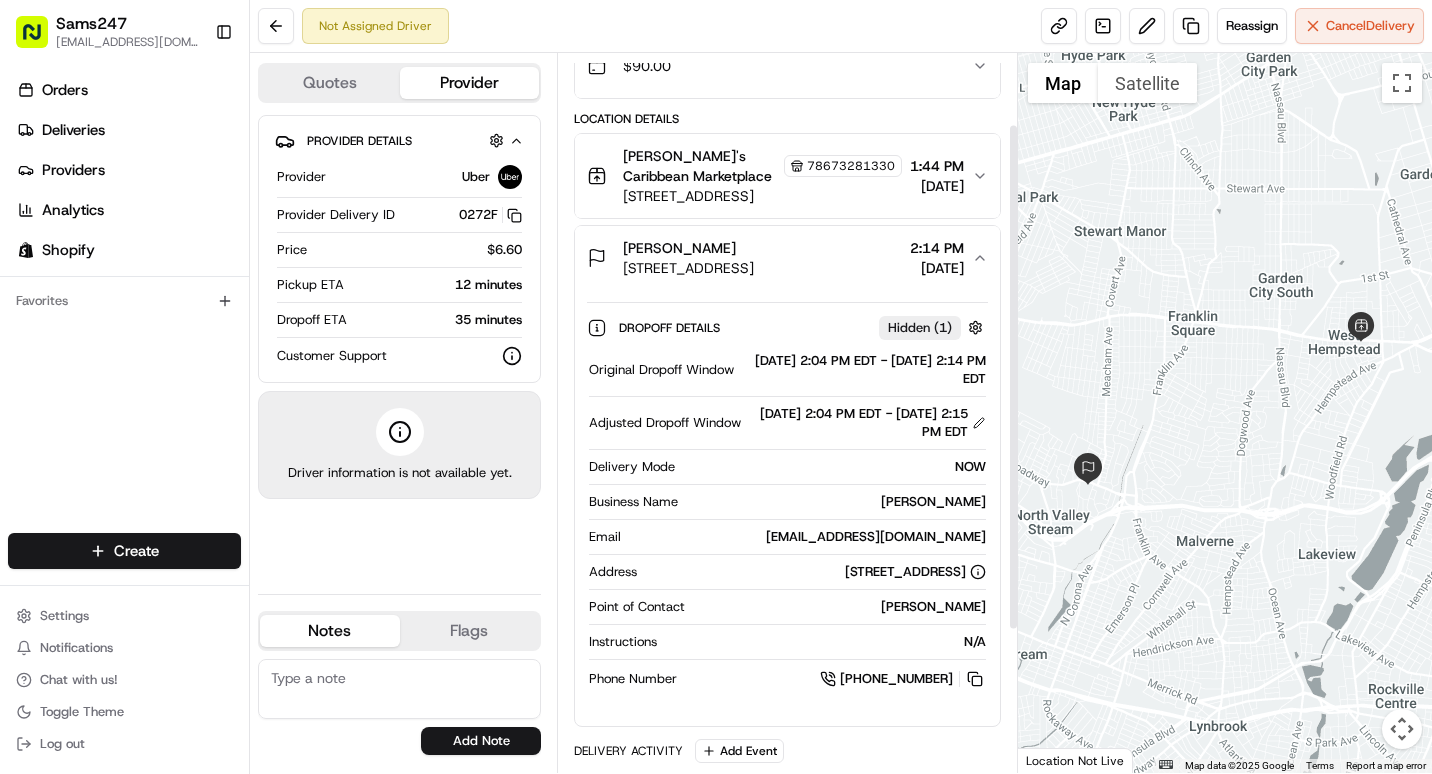 scroll, scrollTop: 302, scrollLeft: 0, axis: vertical 